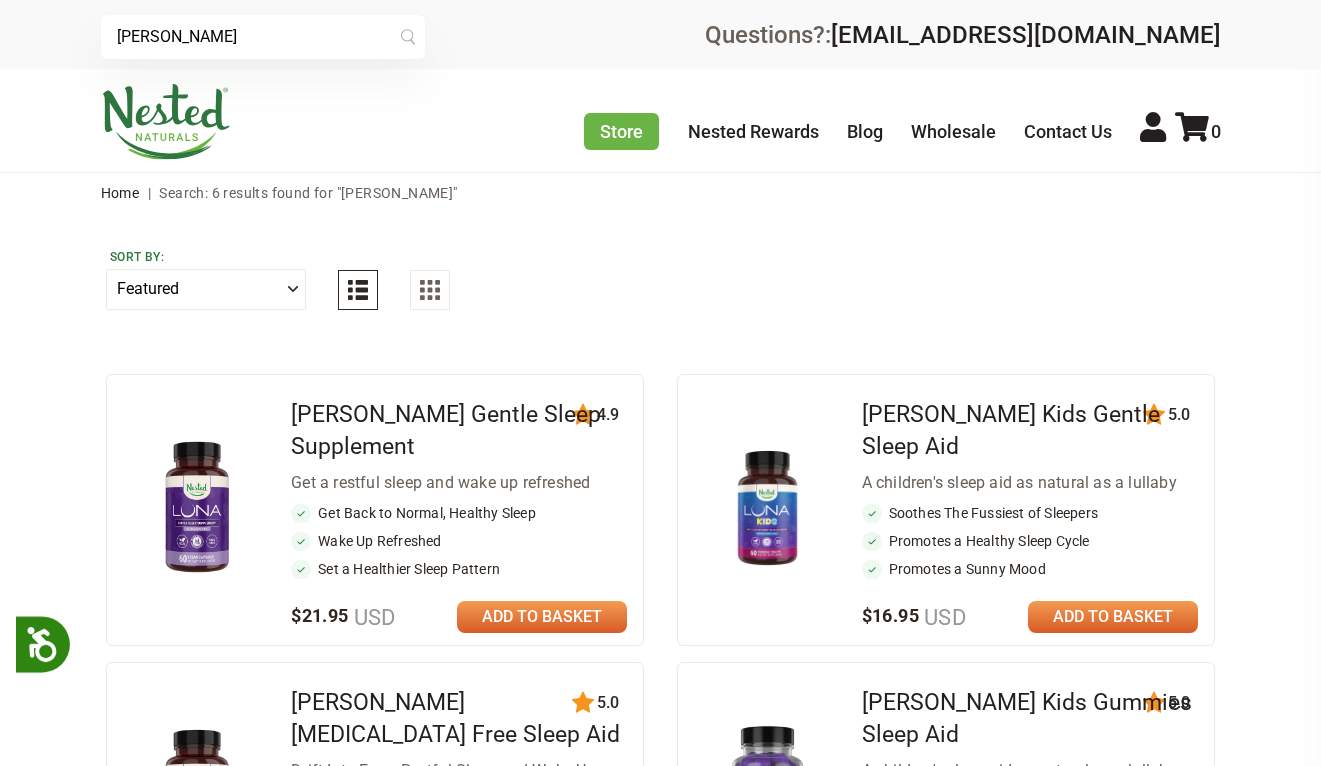 scroll, scrollTop: 0, scrollLeft: 0, axis: both 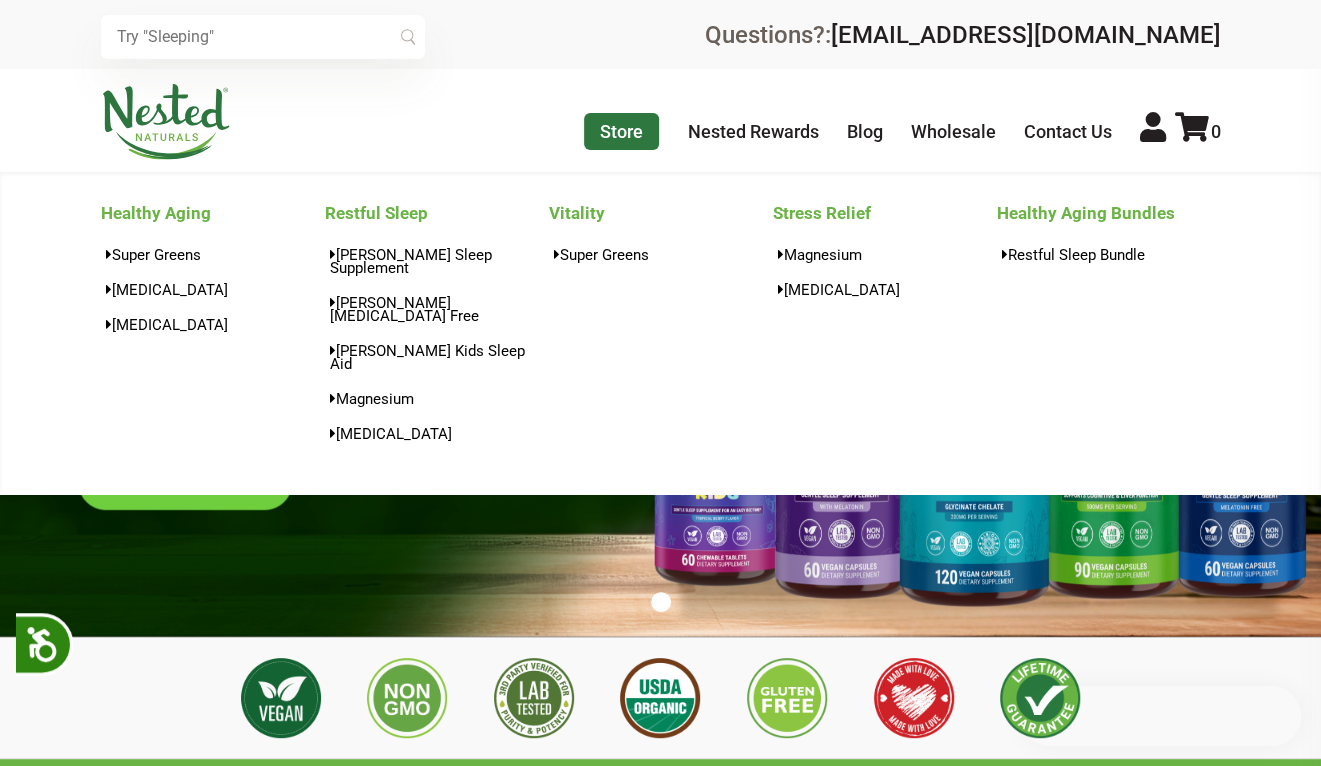 click on "Store" at bounding box center (621, 131) 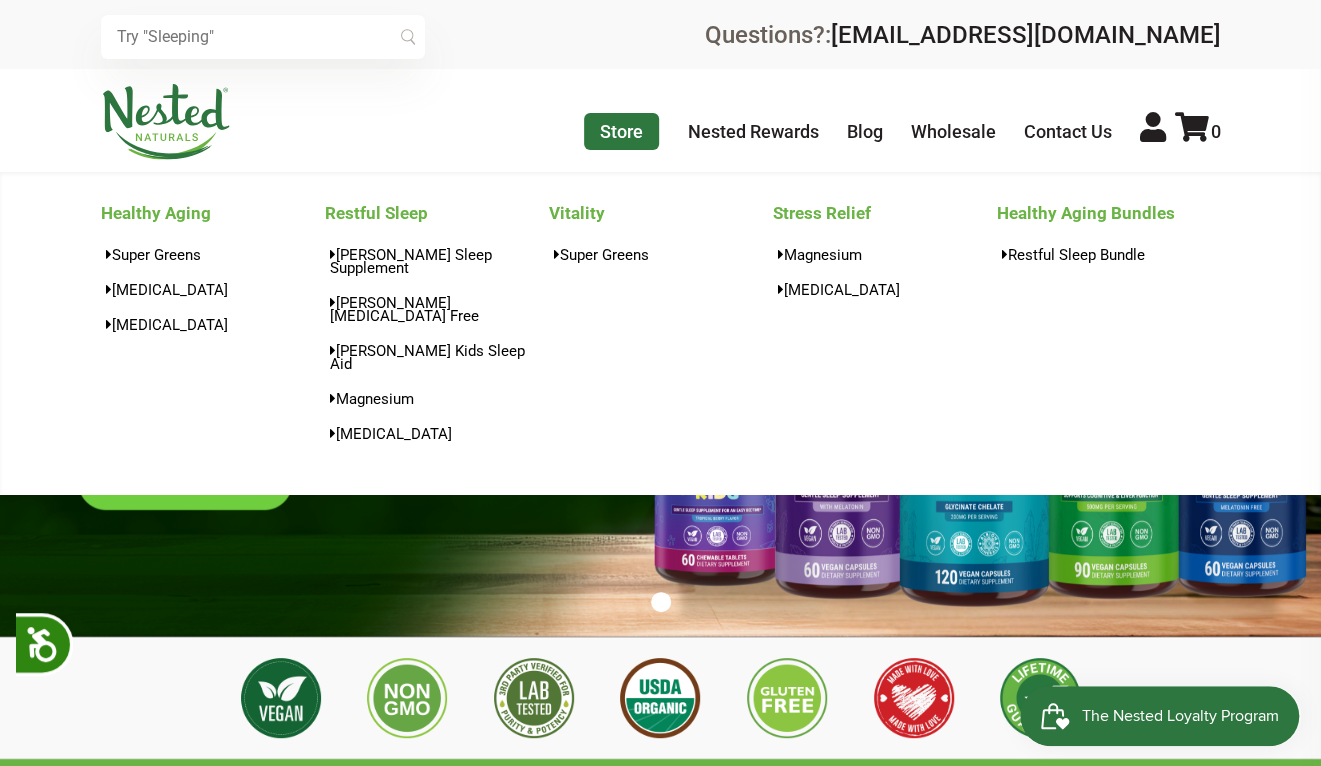 scroll, scrollTop: 0, scrollLeft: 0, axis: both 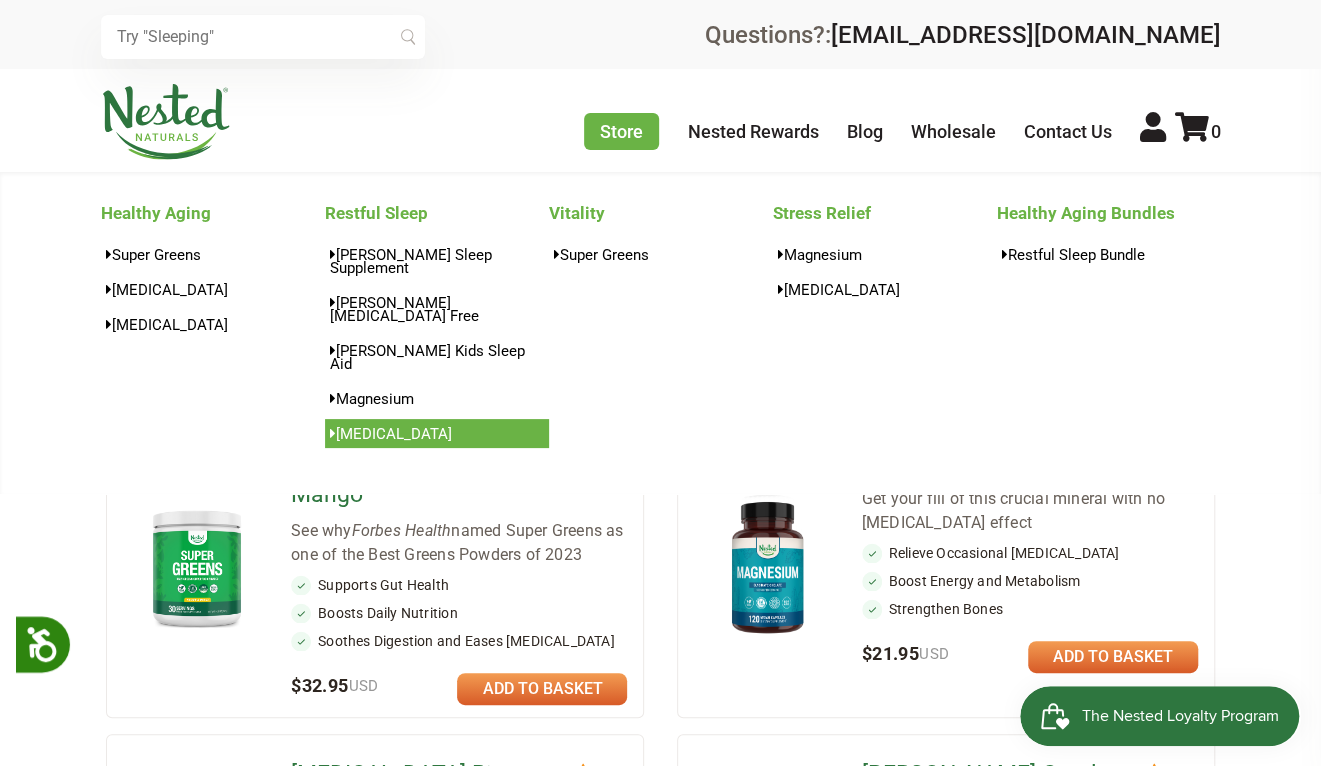 click on "[MEDICAL_DATA]" at bounding box center (437, 433) 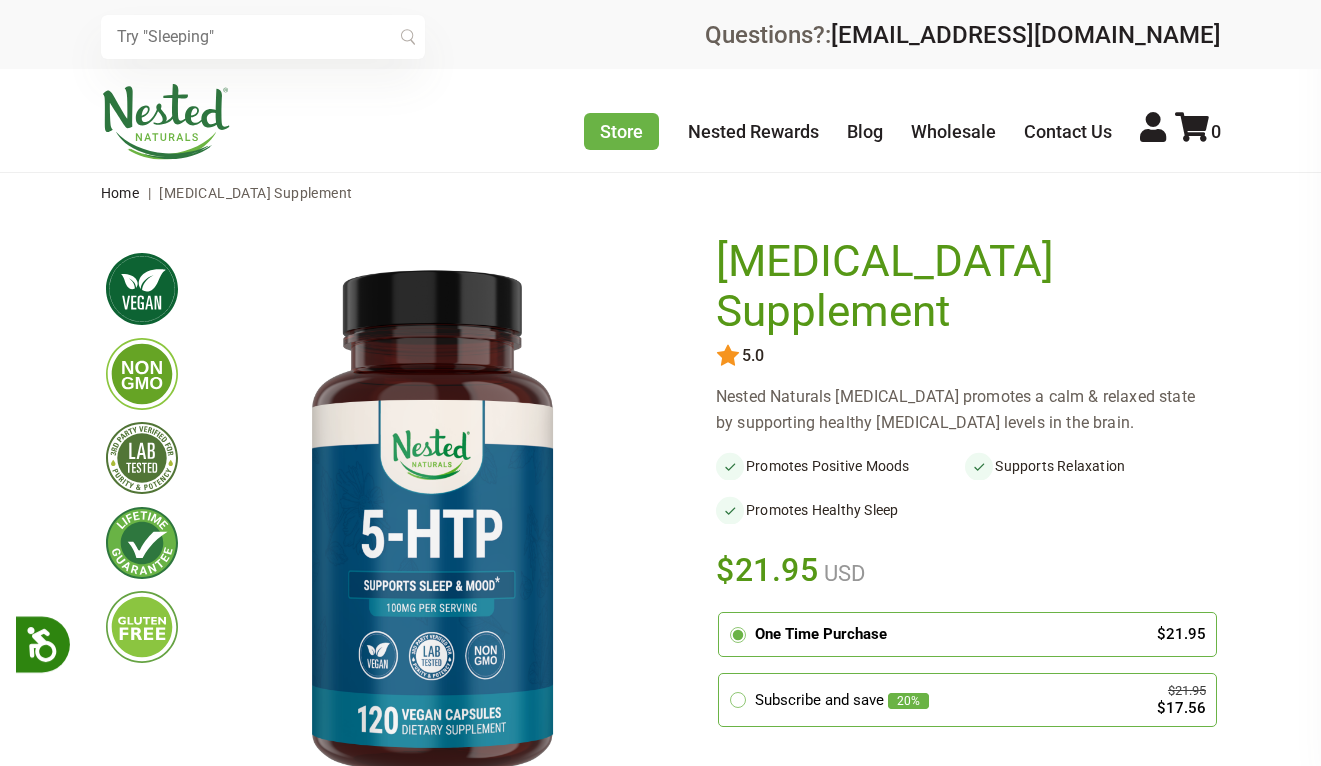 scroll, scrollTop: 0, scrollLeft: 0, axis: both 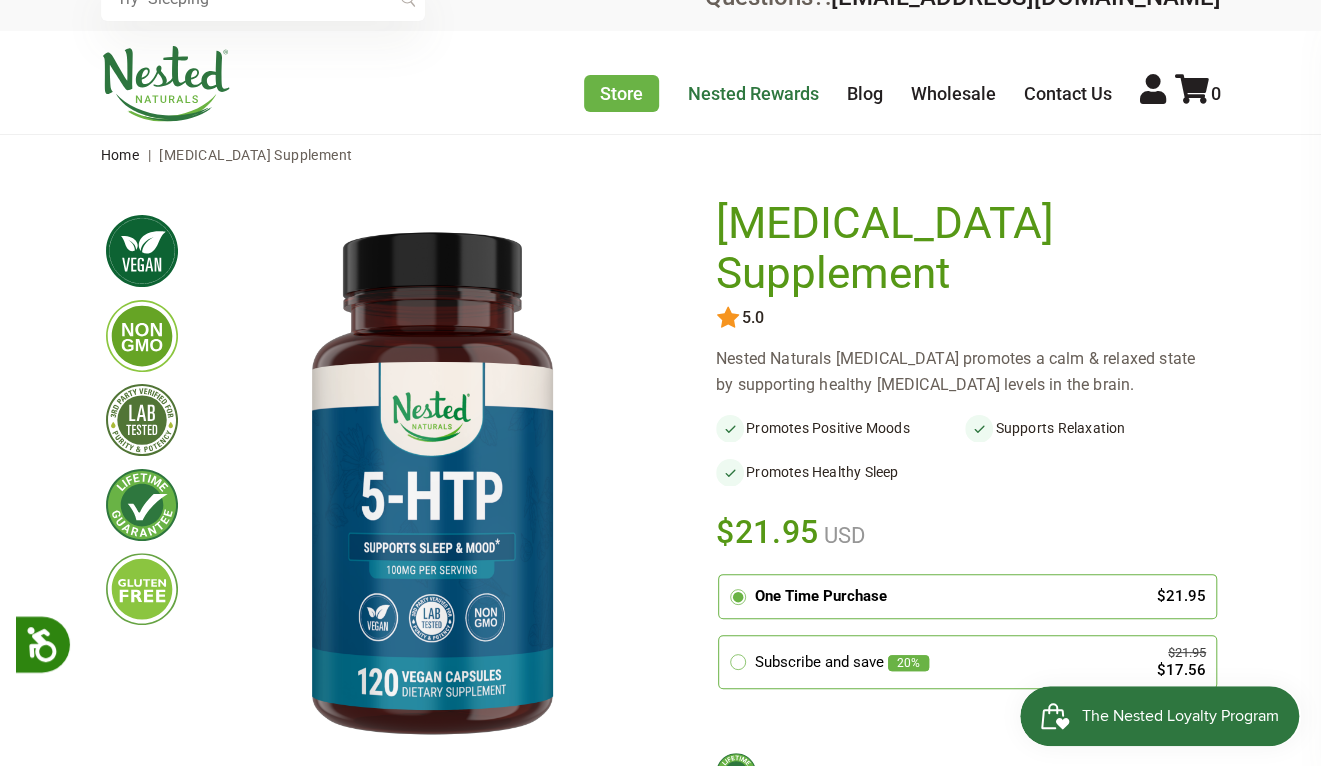 click on "Nested Rewards" at bounding box center [753, 93] 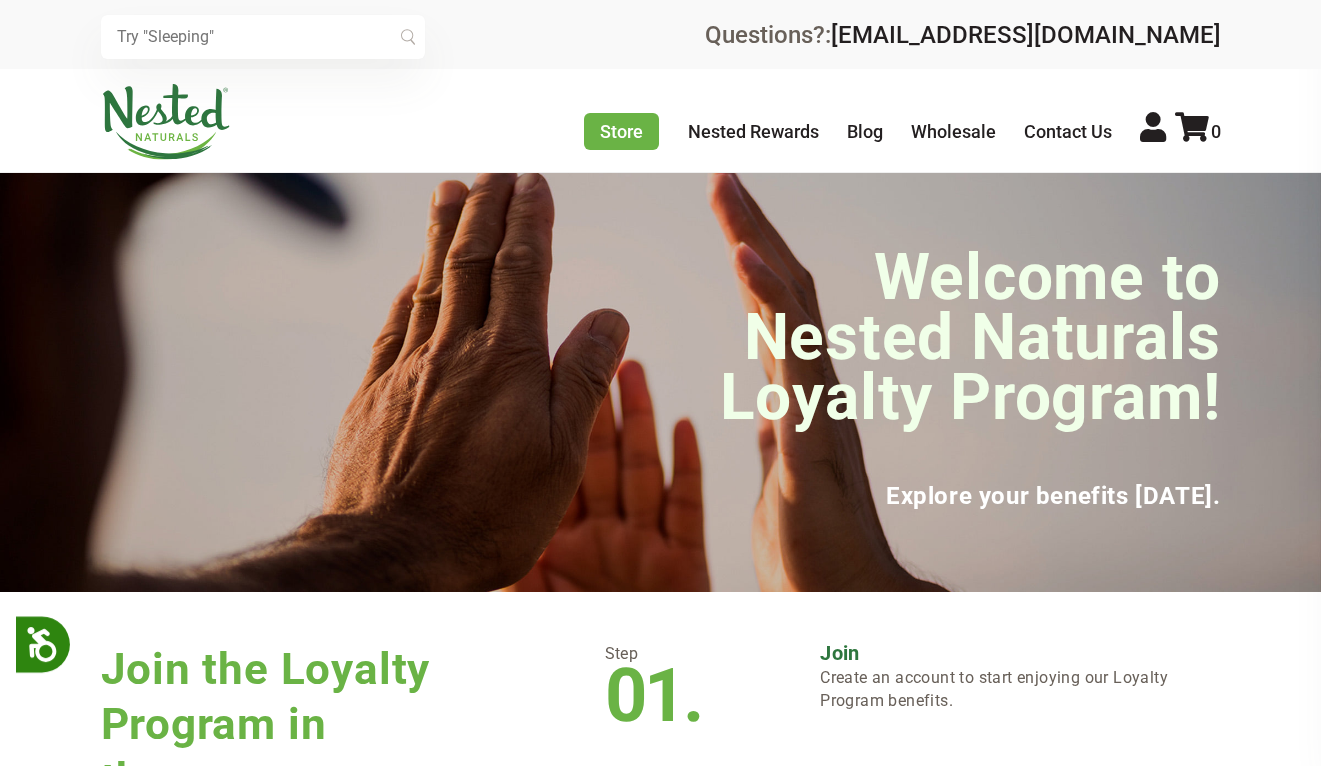 scroll, scrollTop: 0, scrollLeft: 0, axis: both 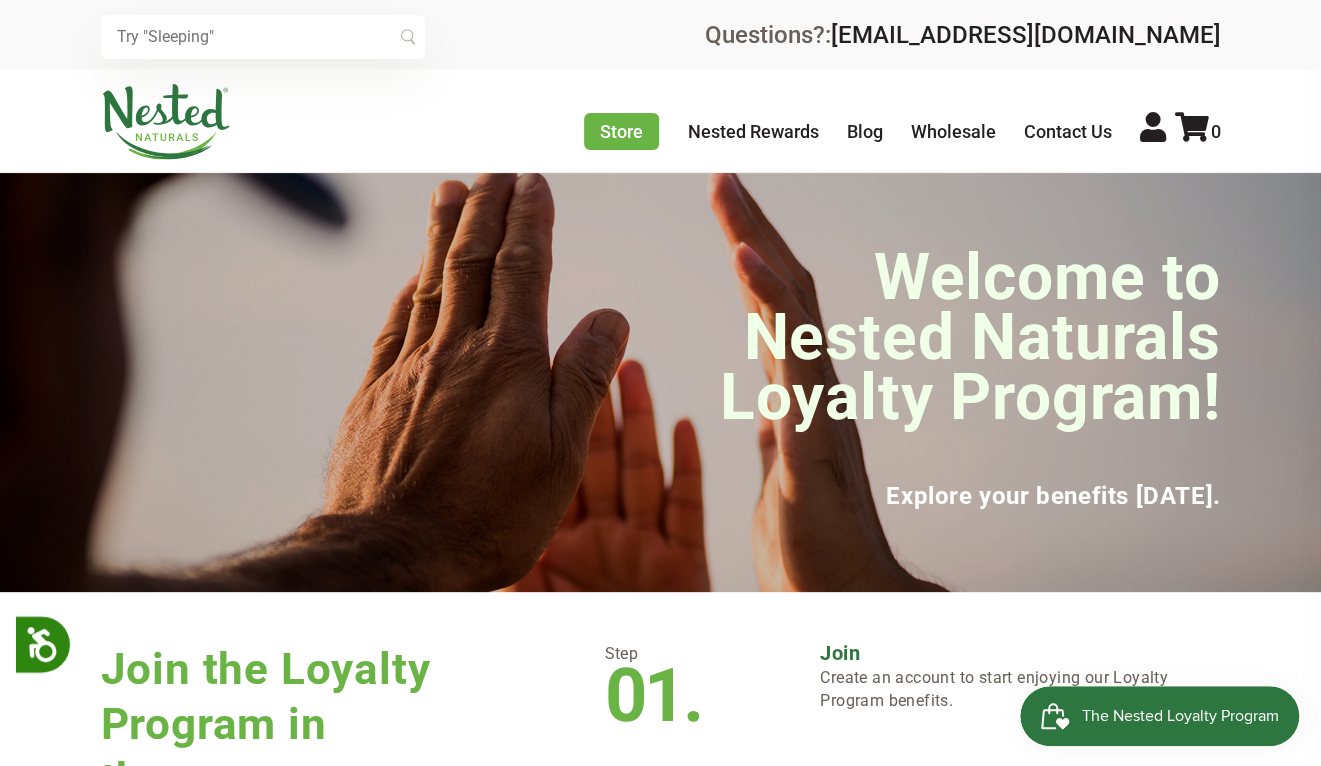 click at bounding box center (166, 122) 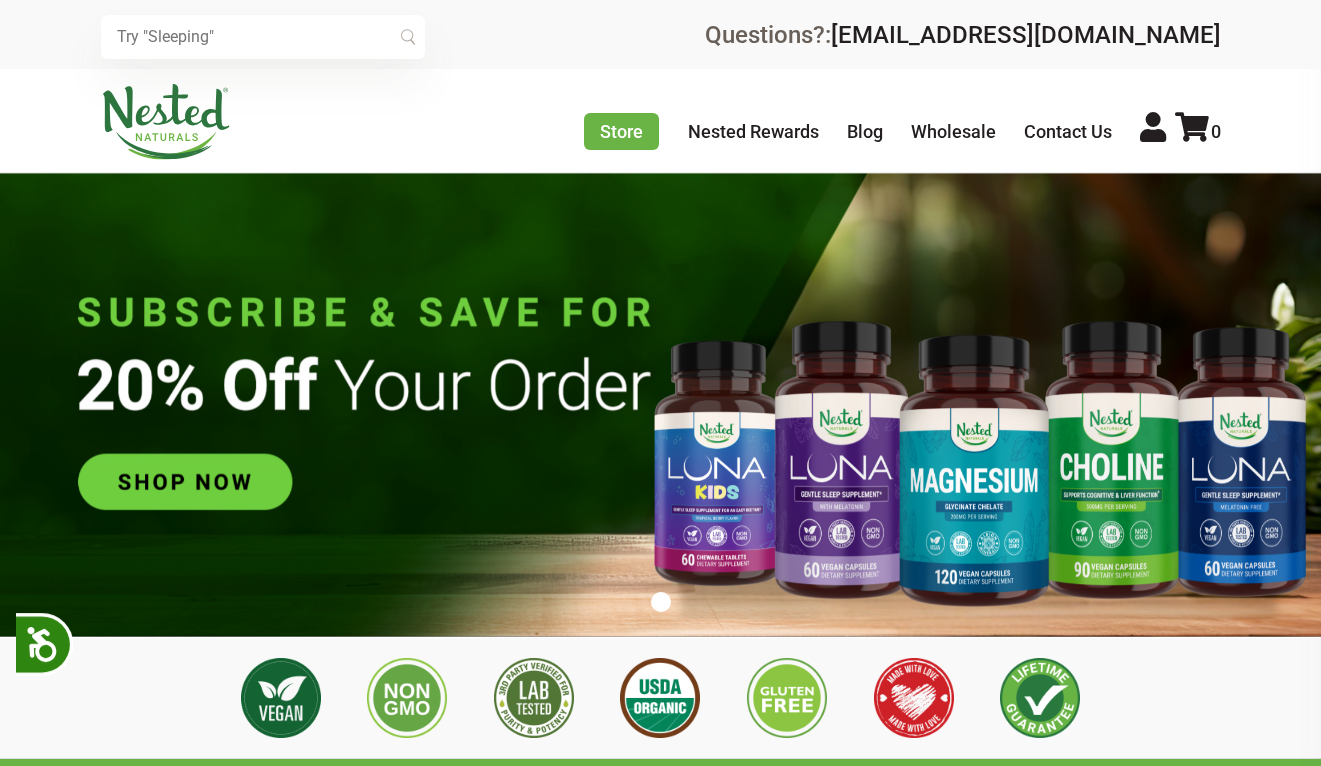 scroll, scrollTop: 2119, scrollLeft: 0, axis: vertical 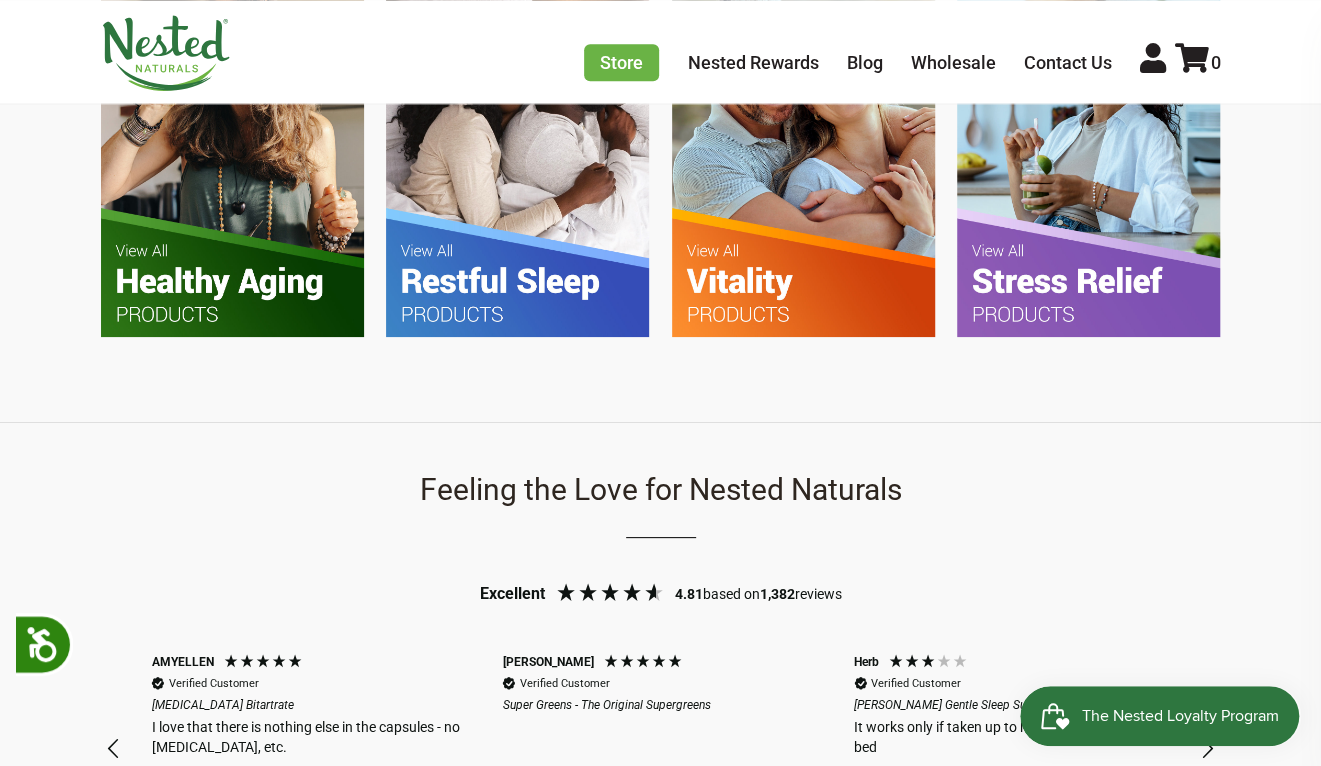 click at bounding box center (517, 162) 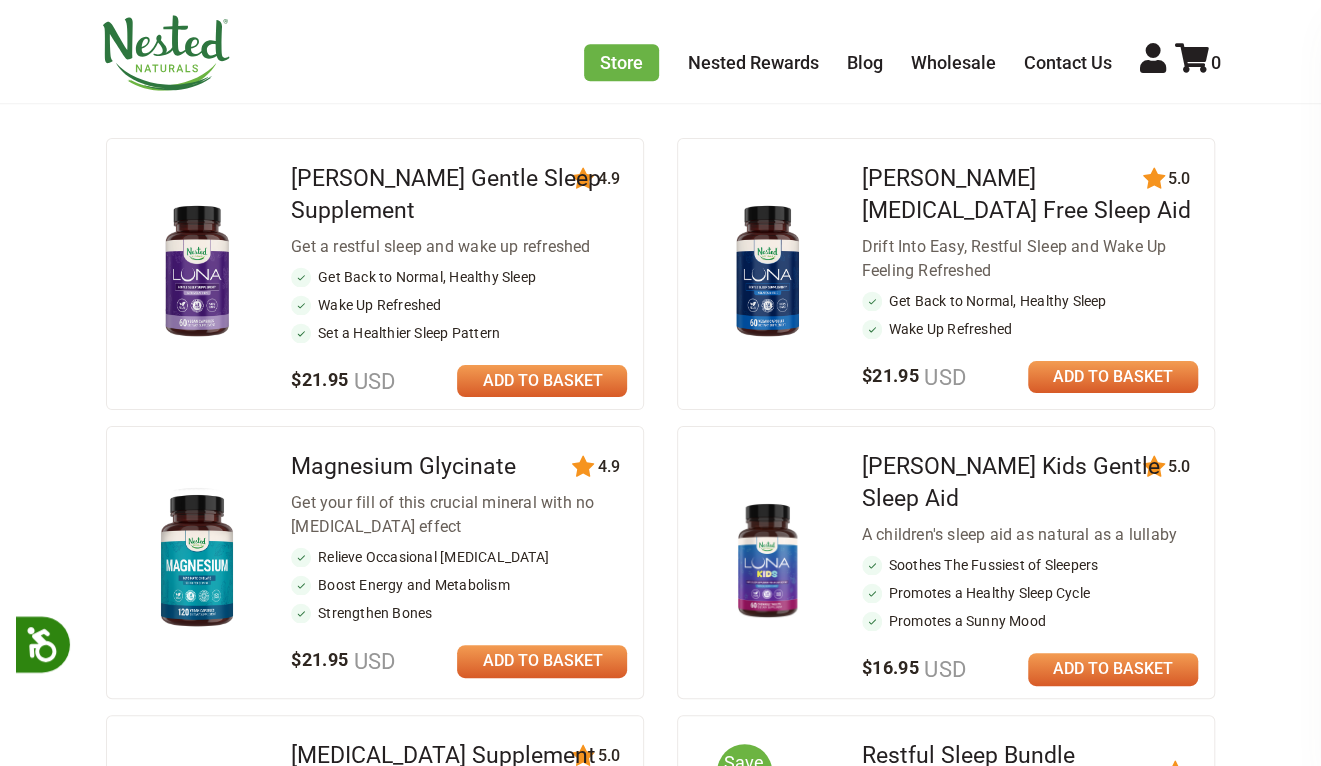 scroll, scrollTop: 0, scrollLeft: 0, axis: both 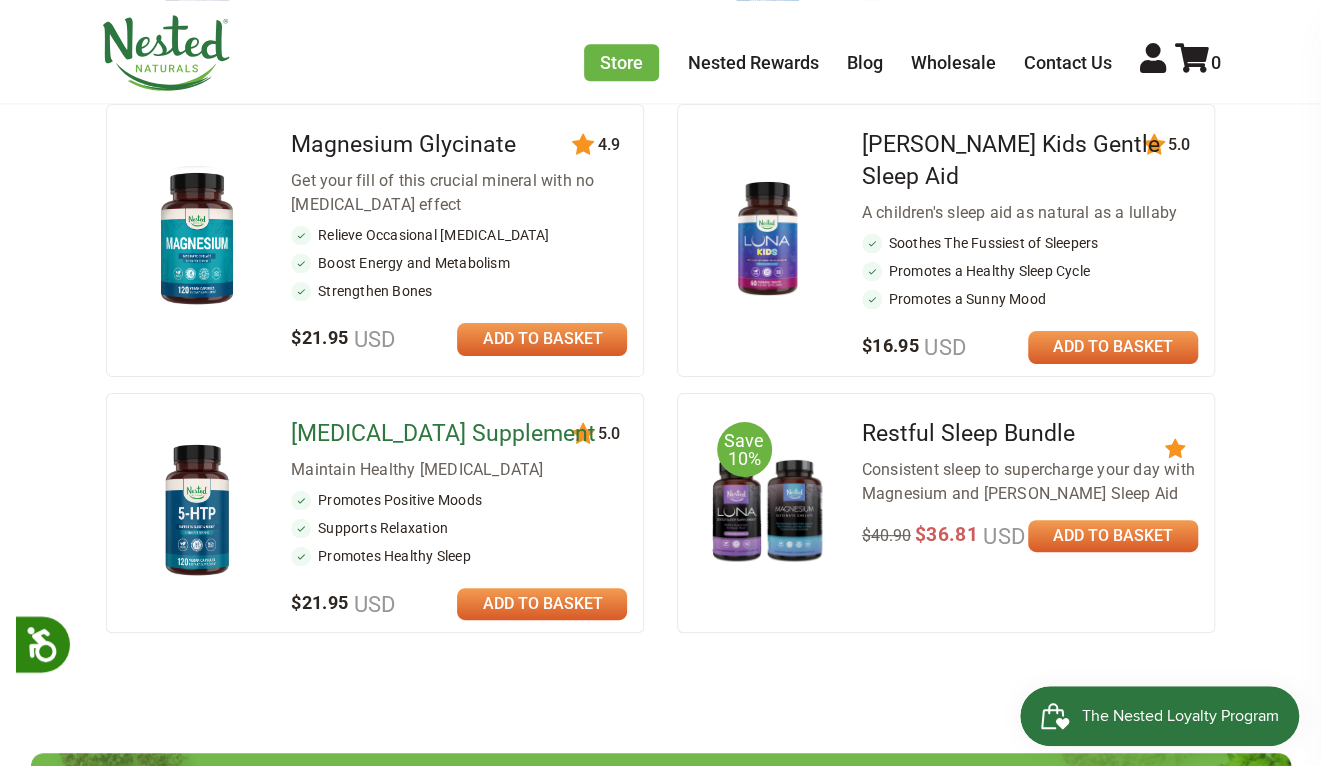 click on "[MEDICAL_DATA] Supplement" at bounding box center (443, 433) 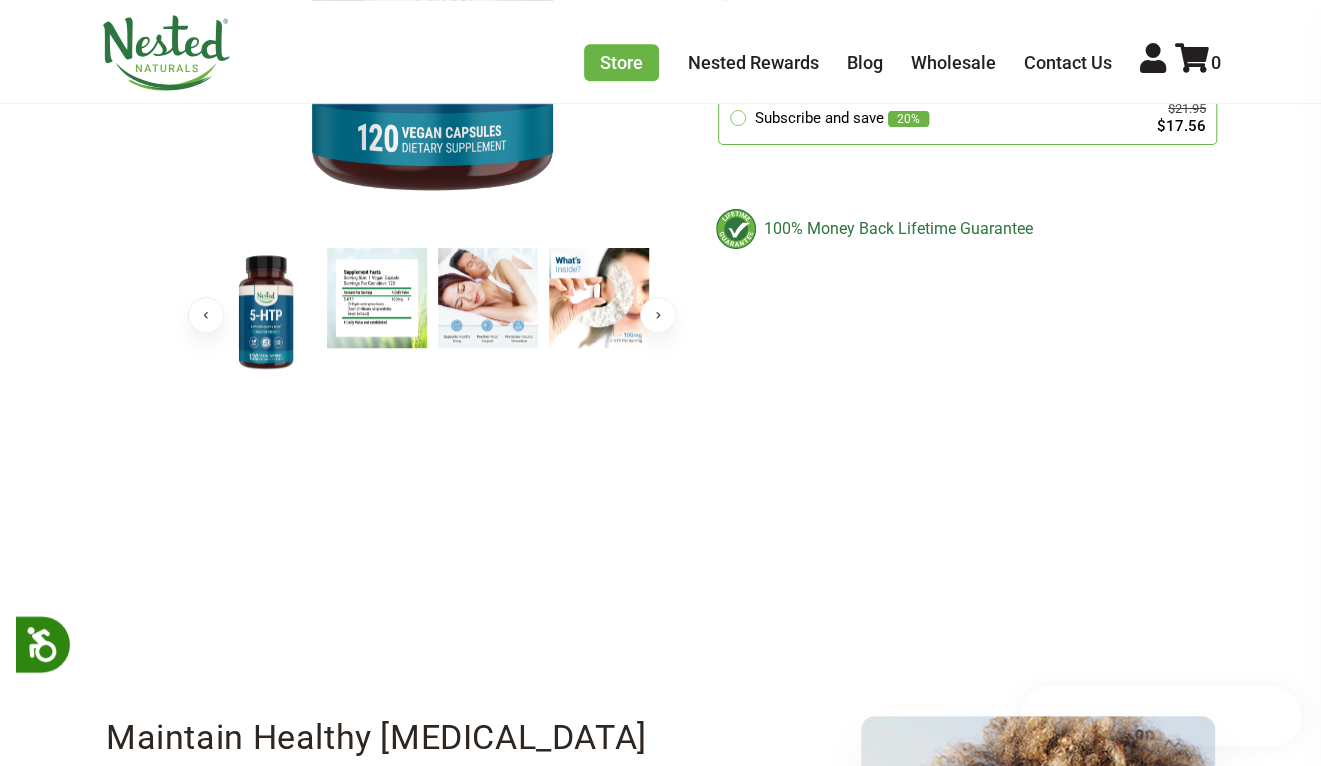 scroll, scrollTop: 68, scrollLeft: 0, axis: vertical 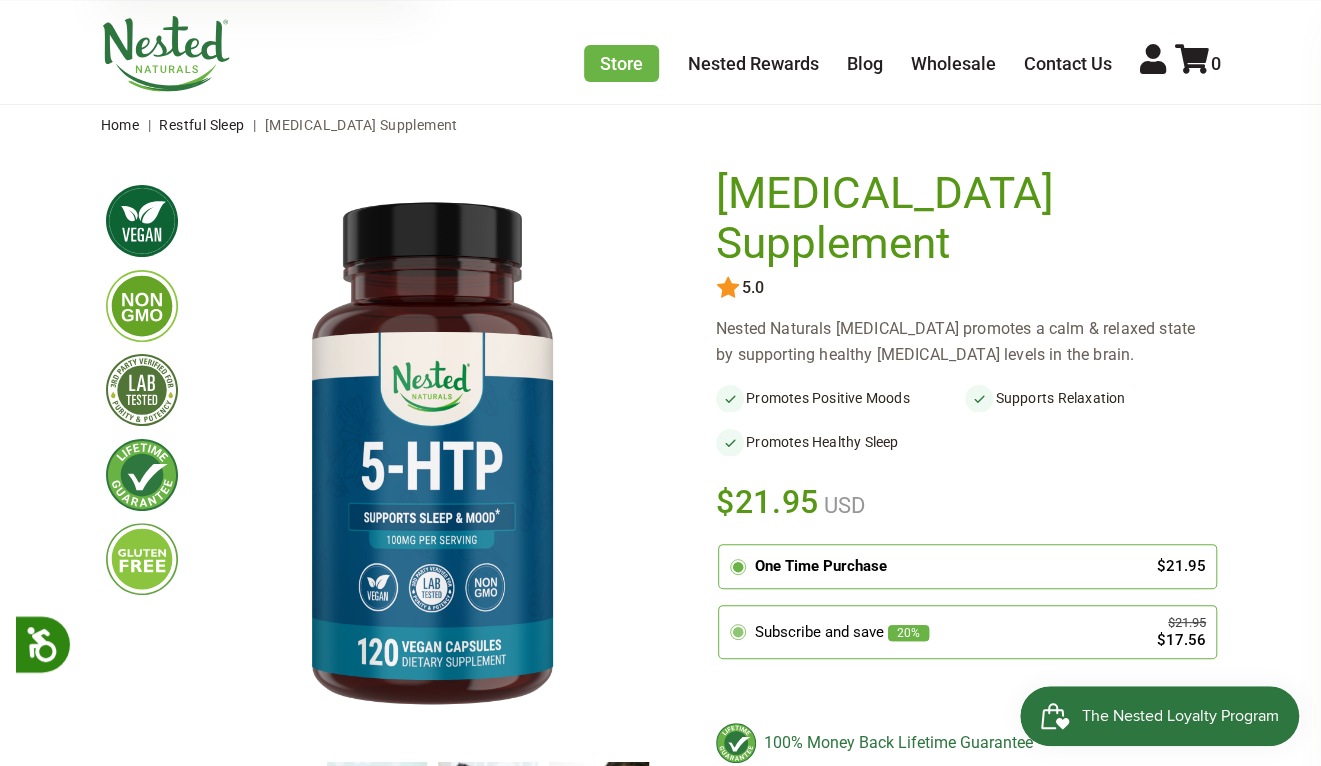 click on "Subscribe and save
20%" at bounding box center (941, 632) 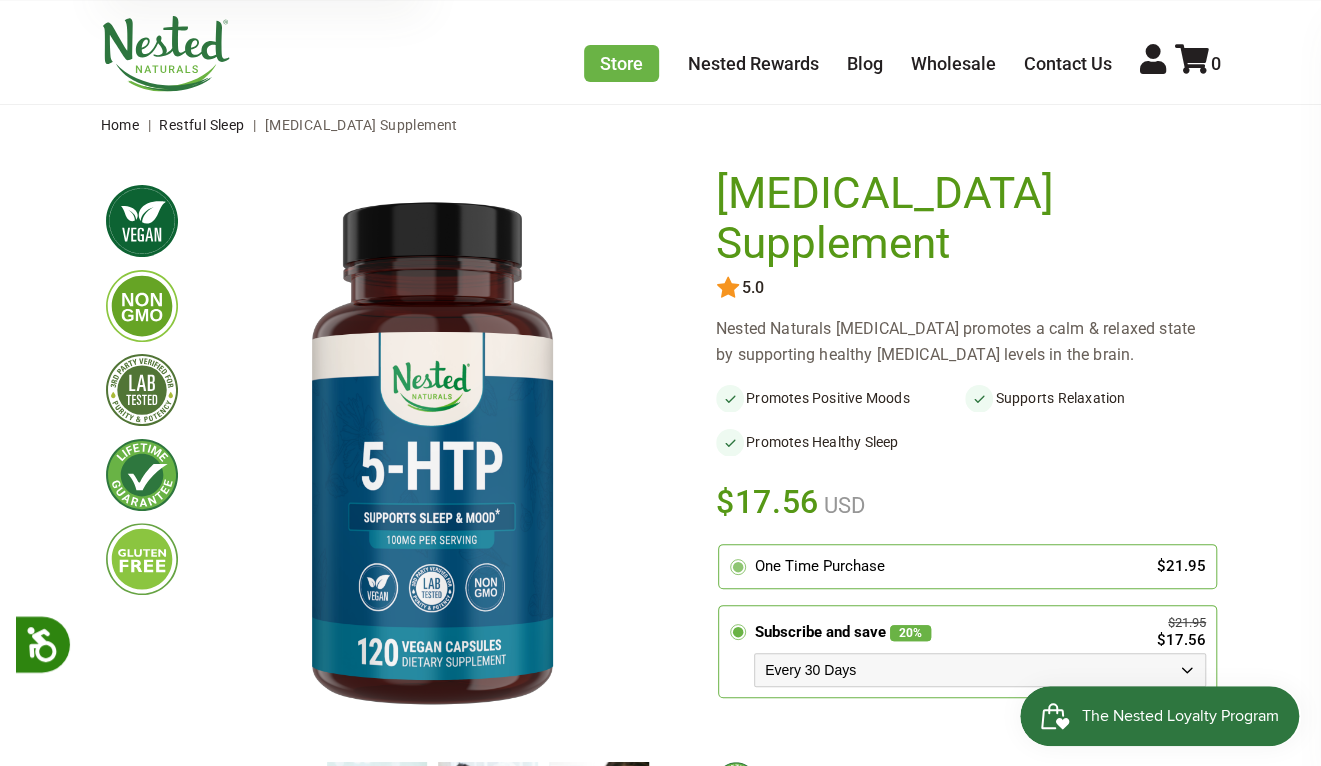click on "One Time Purchase" at bounding box center (946, 566) 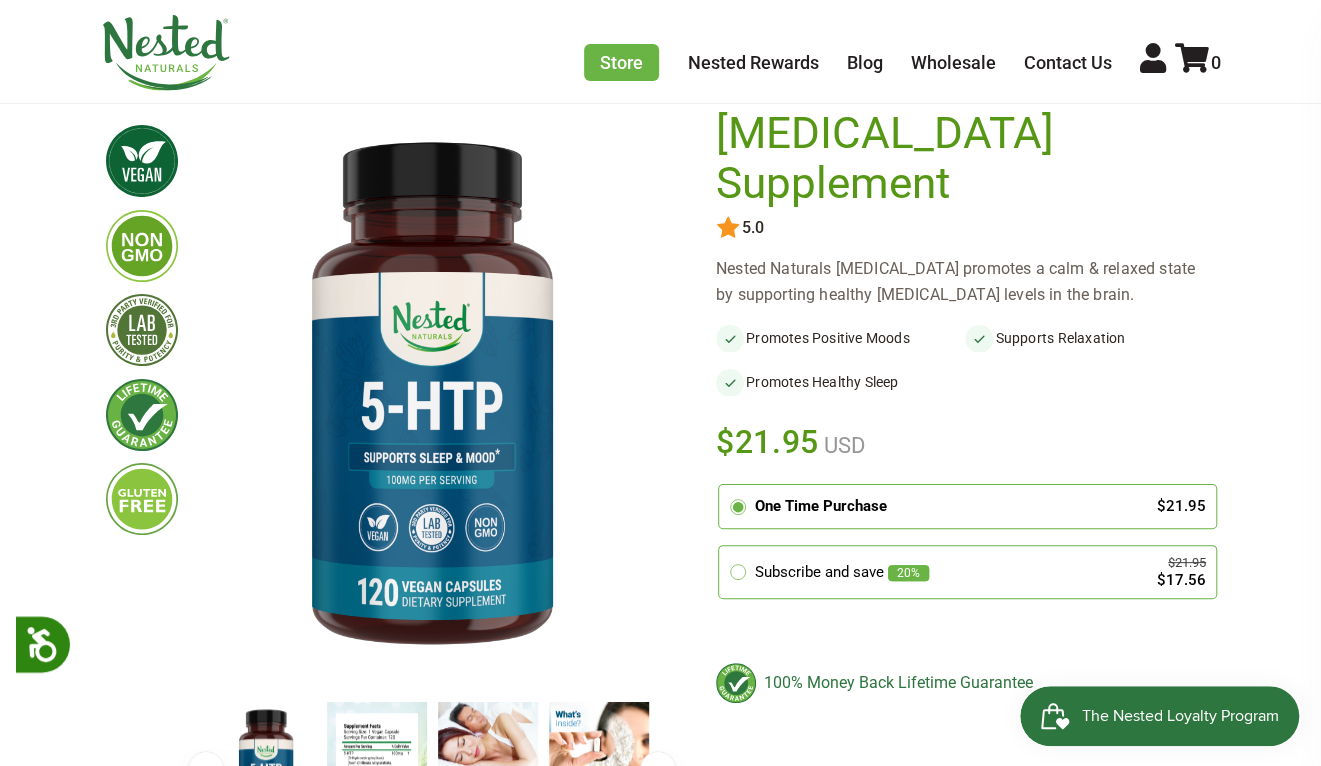 scroll, scrollTop: 0, scrollLeft: 0, axis: both 